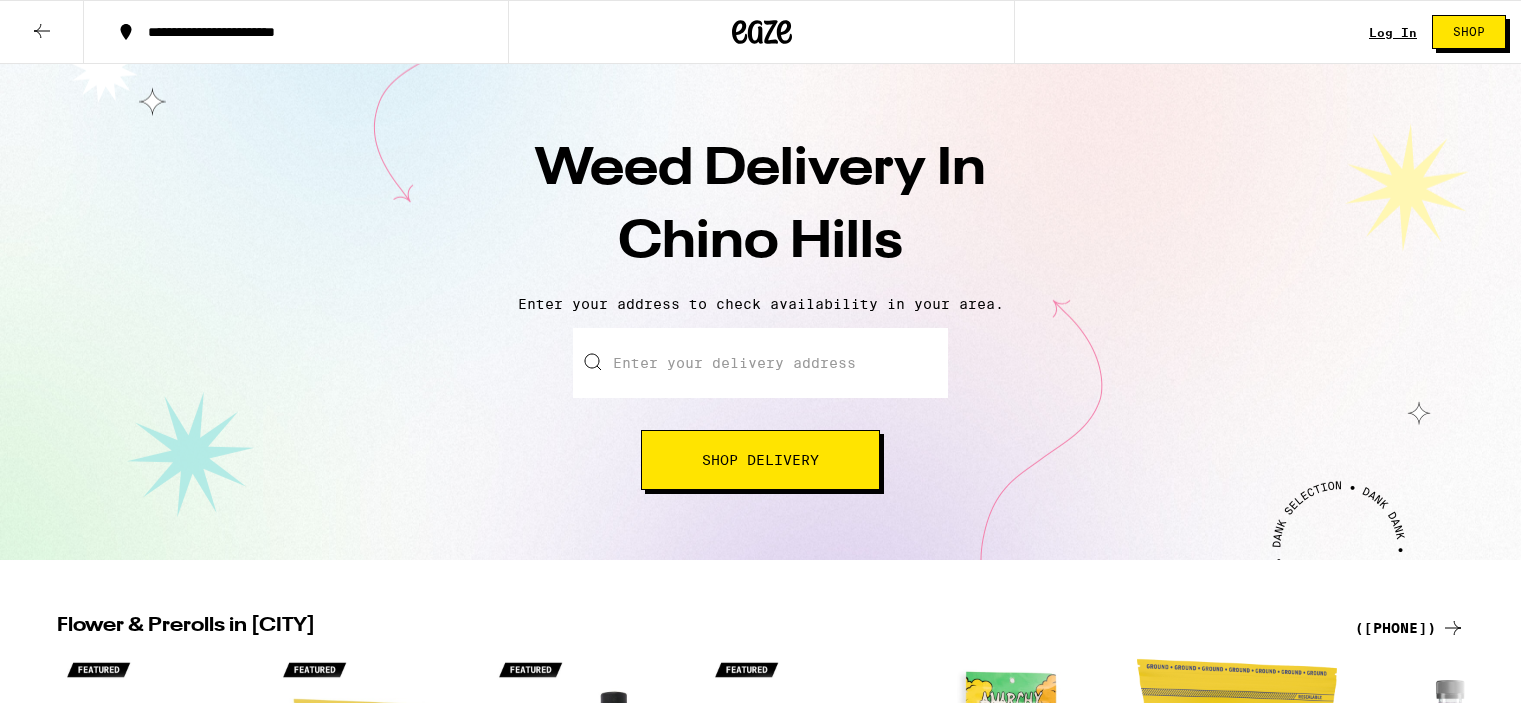scroll, scrollTop: 0, scrollLeft: 0, axis: both 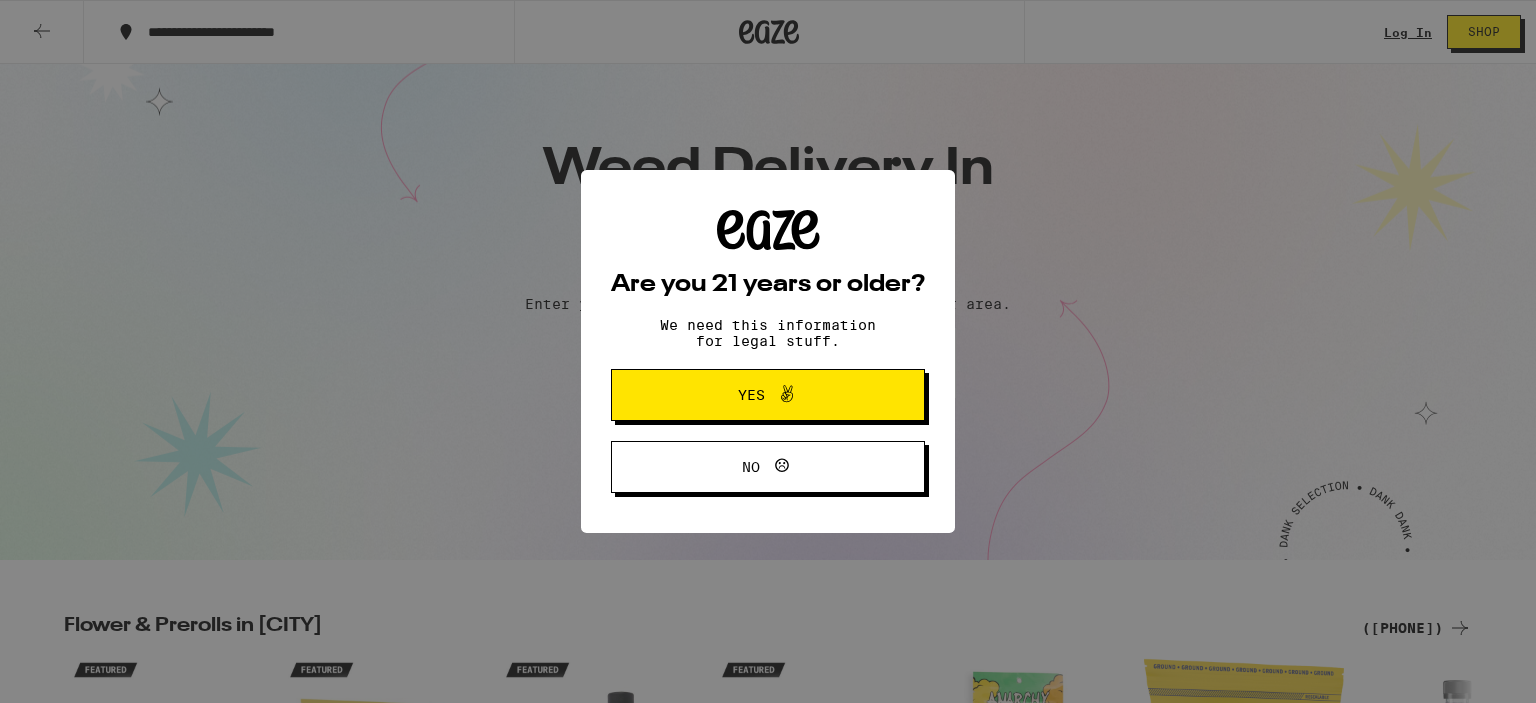 click on "Yes" at bounding box center [768, 395] 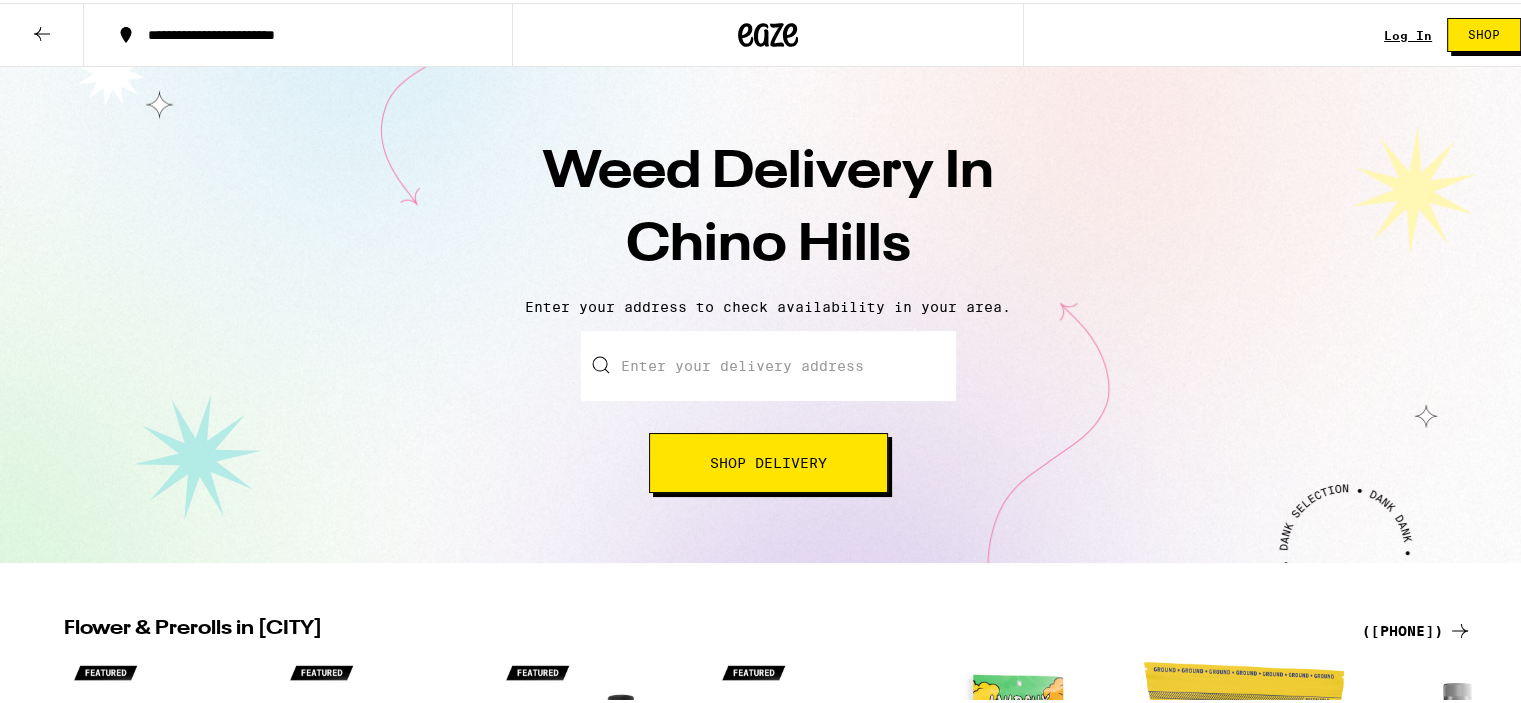 scroll, scrollTop: 0, scrollLeft: 0, axis: both 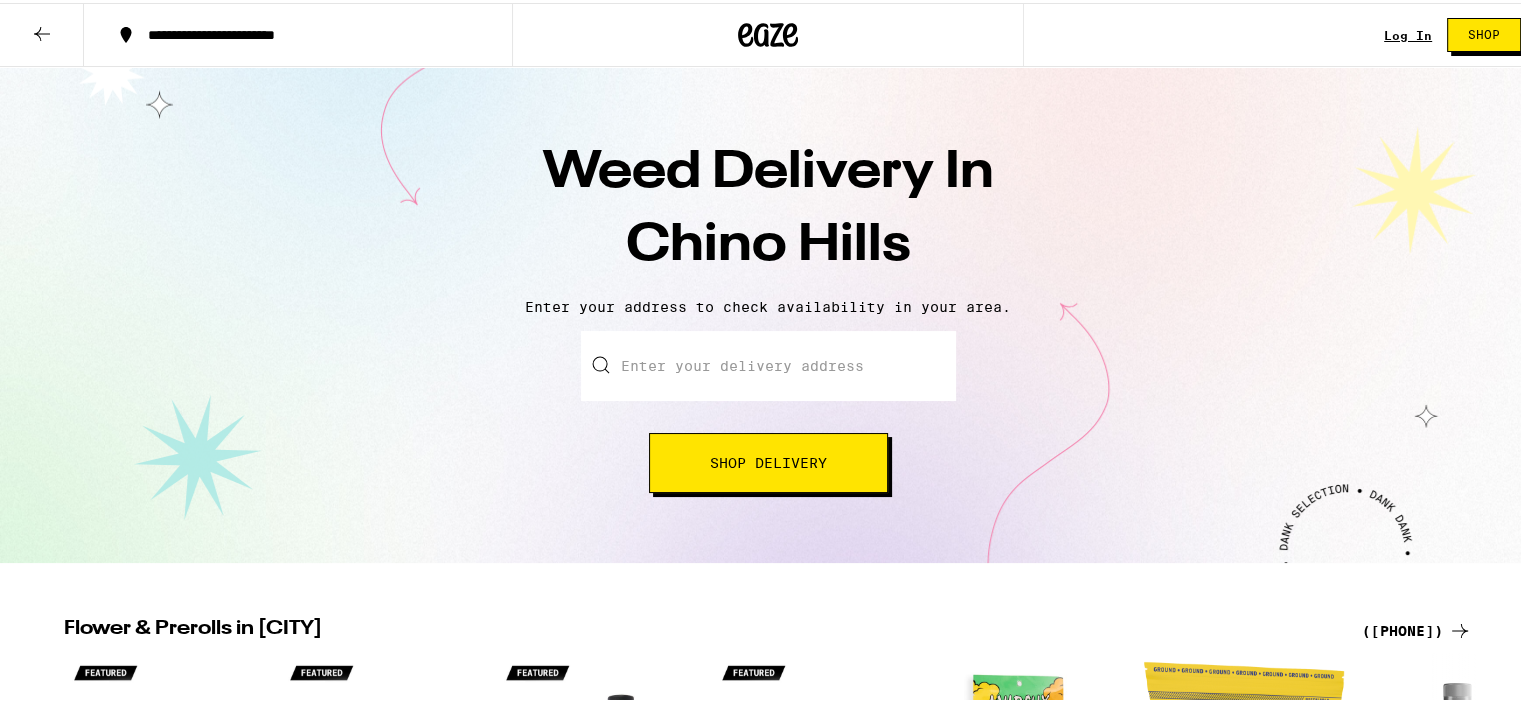 click on "Enter your delivery address" at bounding box center [768, 363] 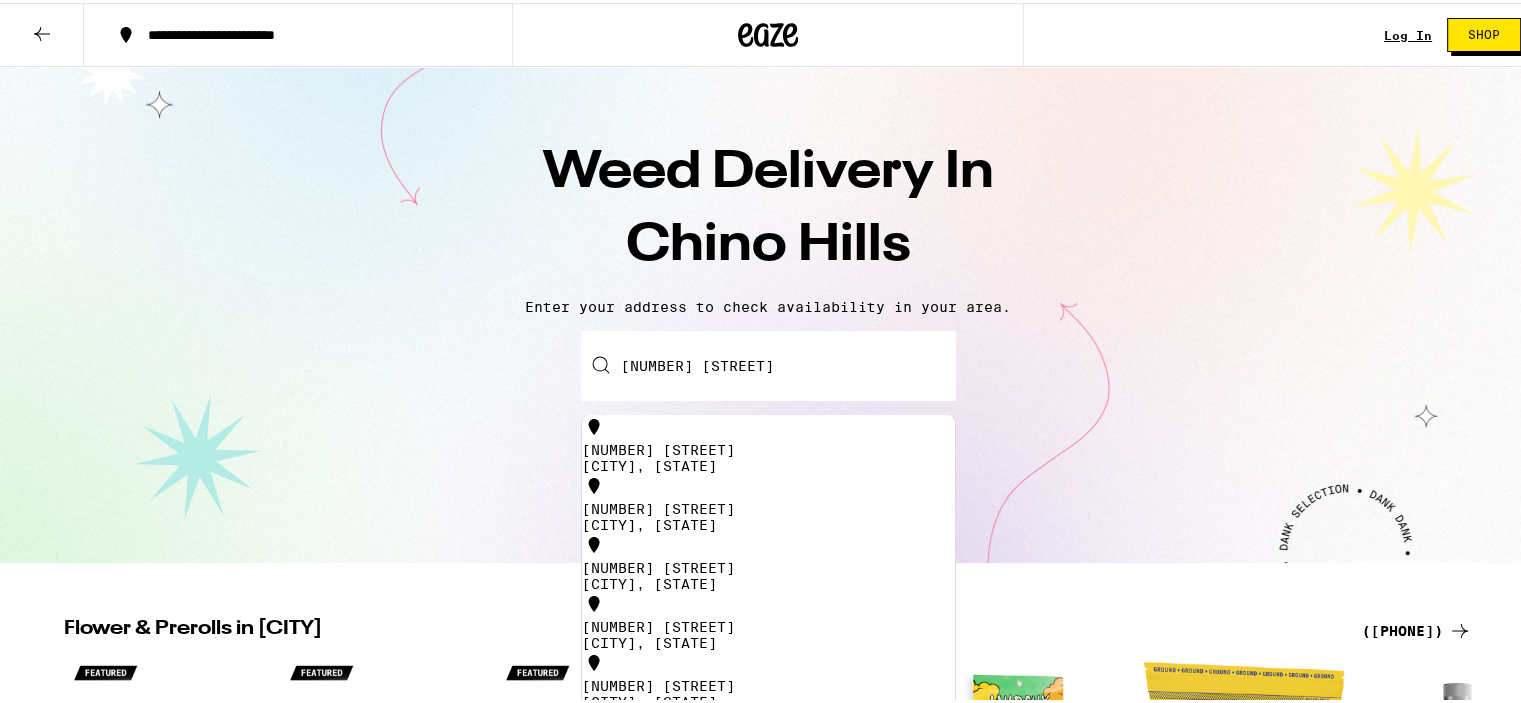click on "[NUMBER] [STREET]" at bounding box center [768, 447] 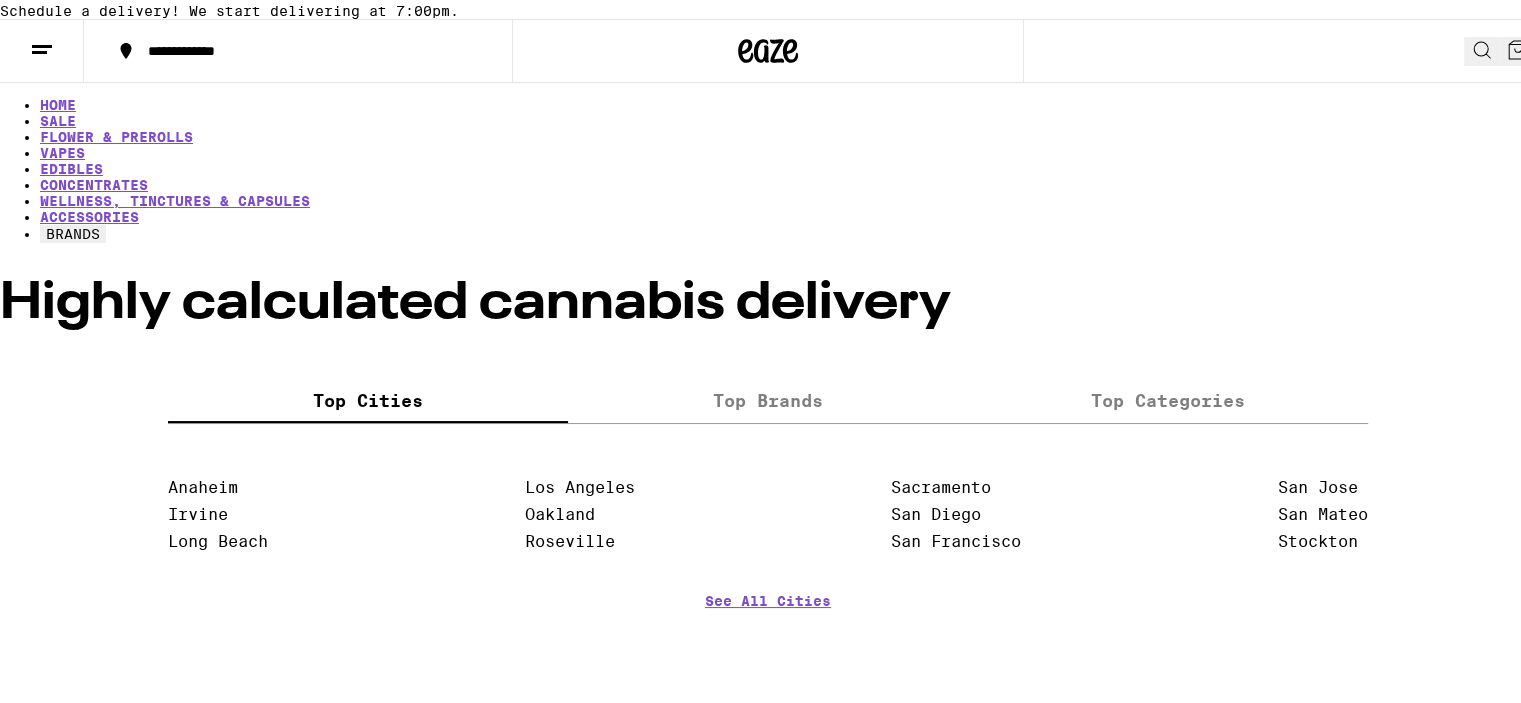 scroll, scrollTop: 0, scrollLeft: 0, axis: both 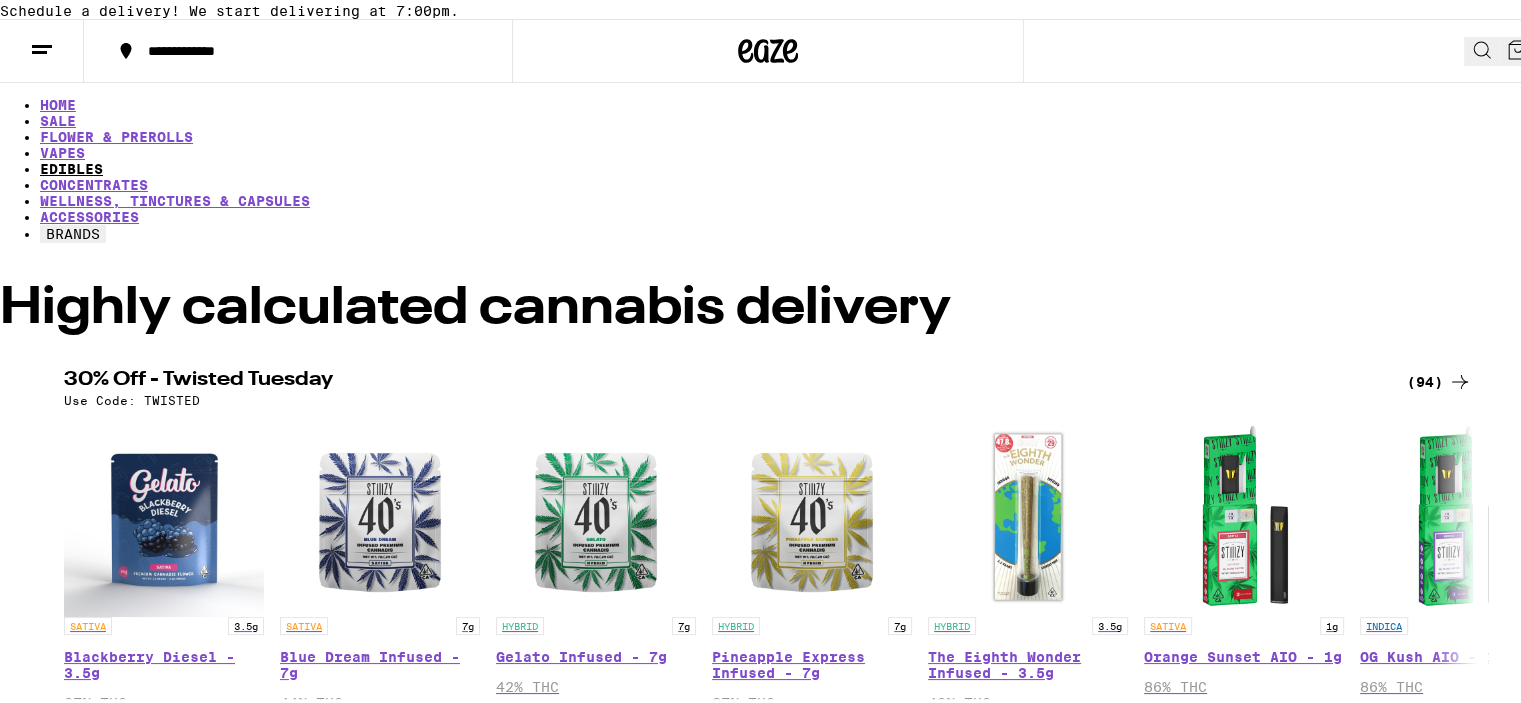 click on "EDIBLES" at bounding box center (71, 166) 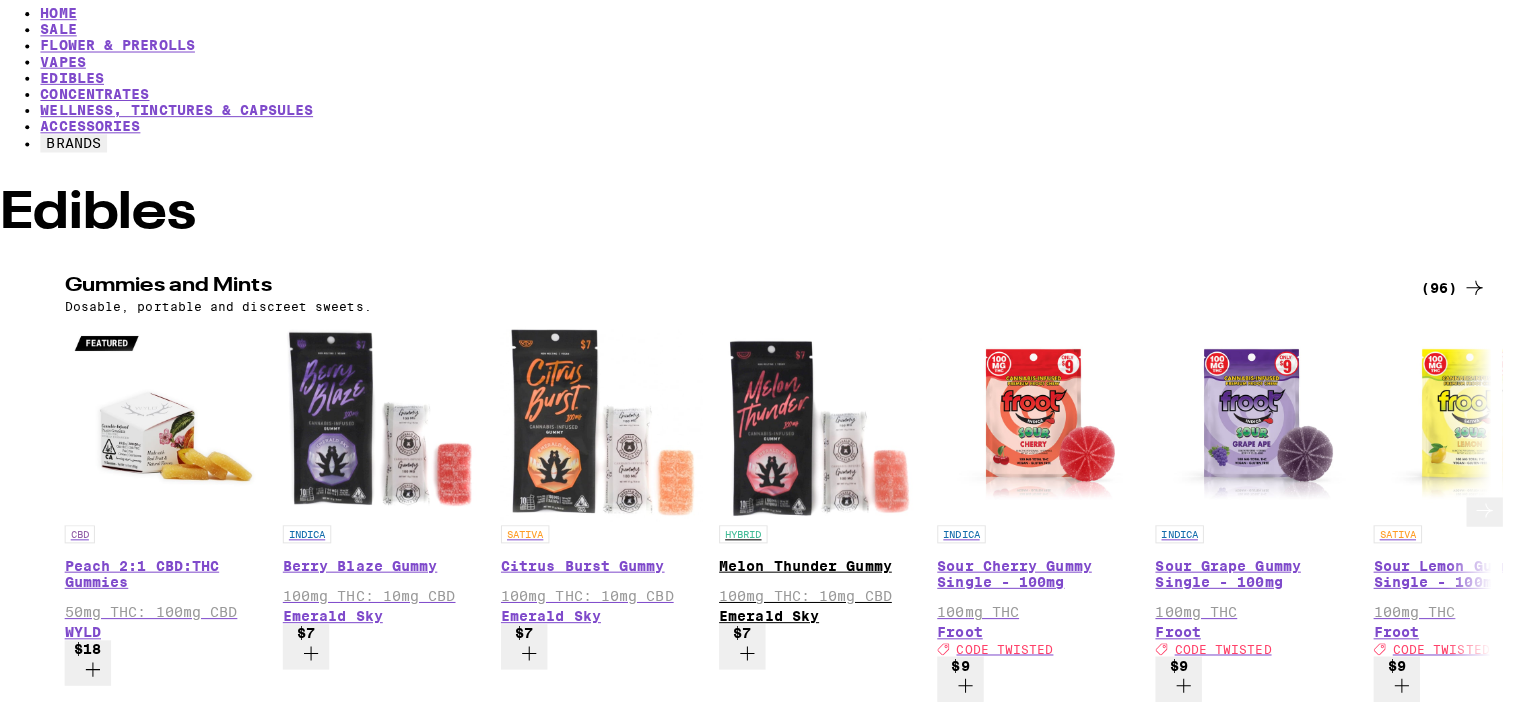 scroll, scrollTop: 0, scrollLeft: 0, axis: both 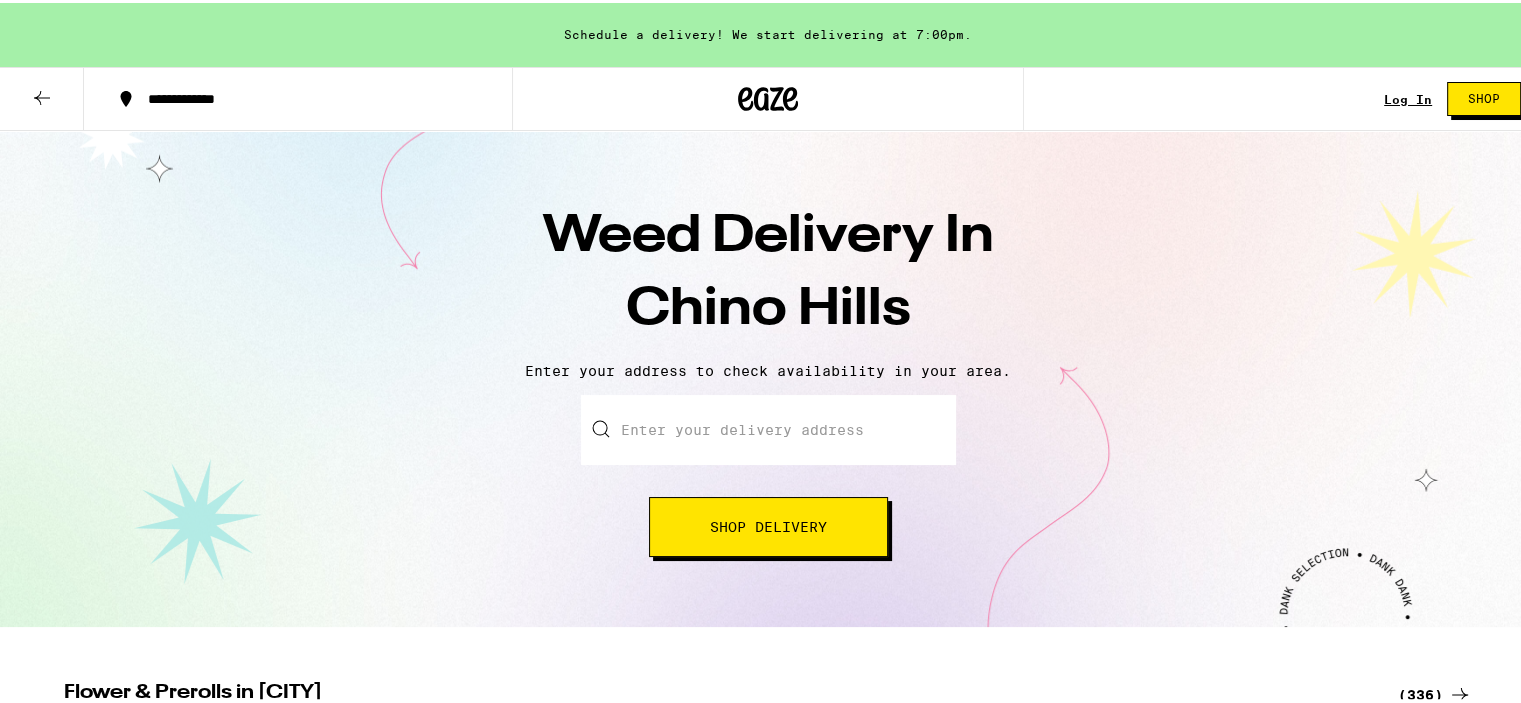 click on "Enter your delivery address" at bounding box center (768, 427) 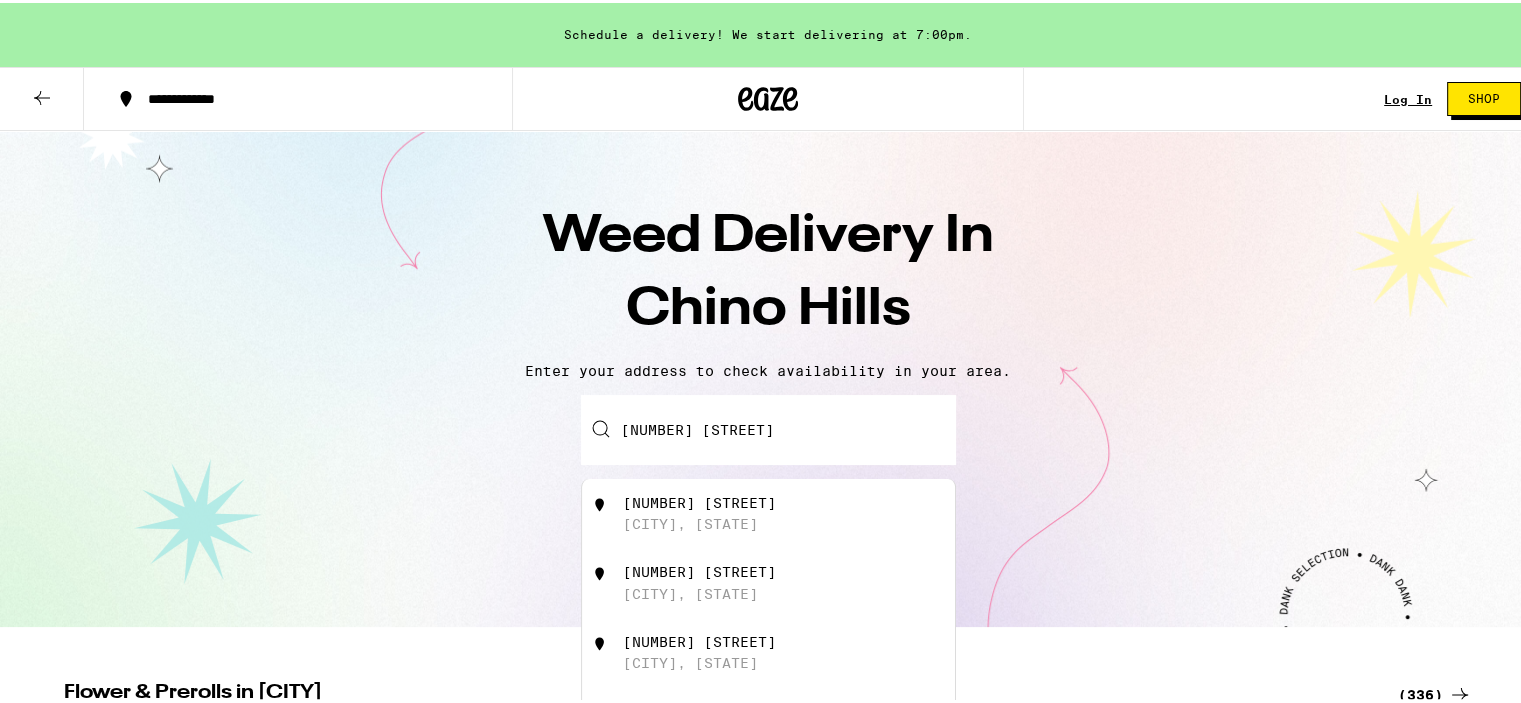 click on "[NUMBER] [STREET]" at bounding box center [699, 500] 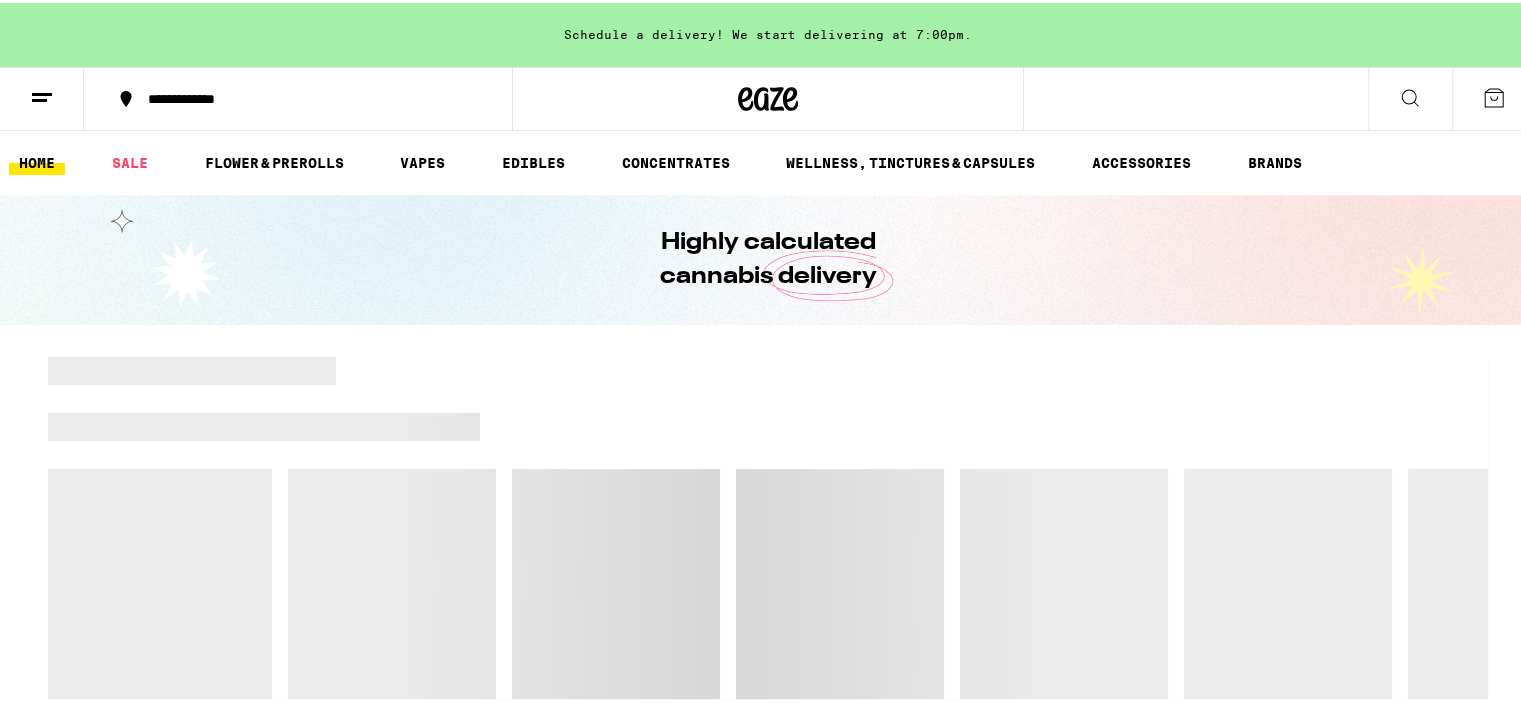 scroll, scrollTop: 0, scrollLeft: 0, axis: both 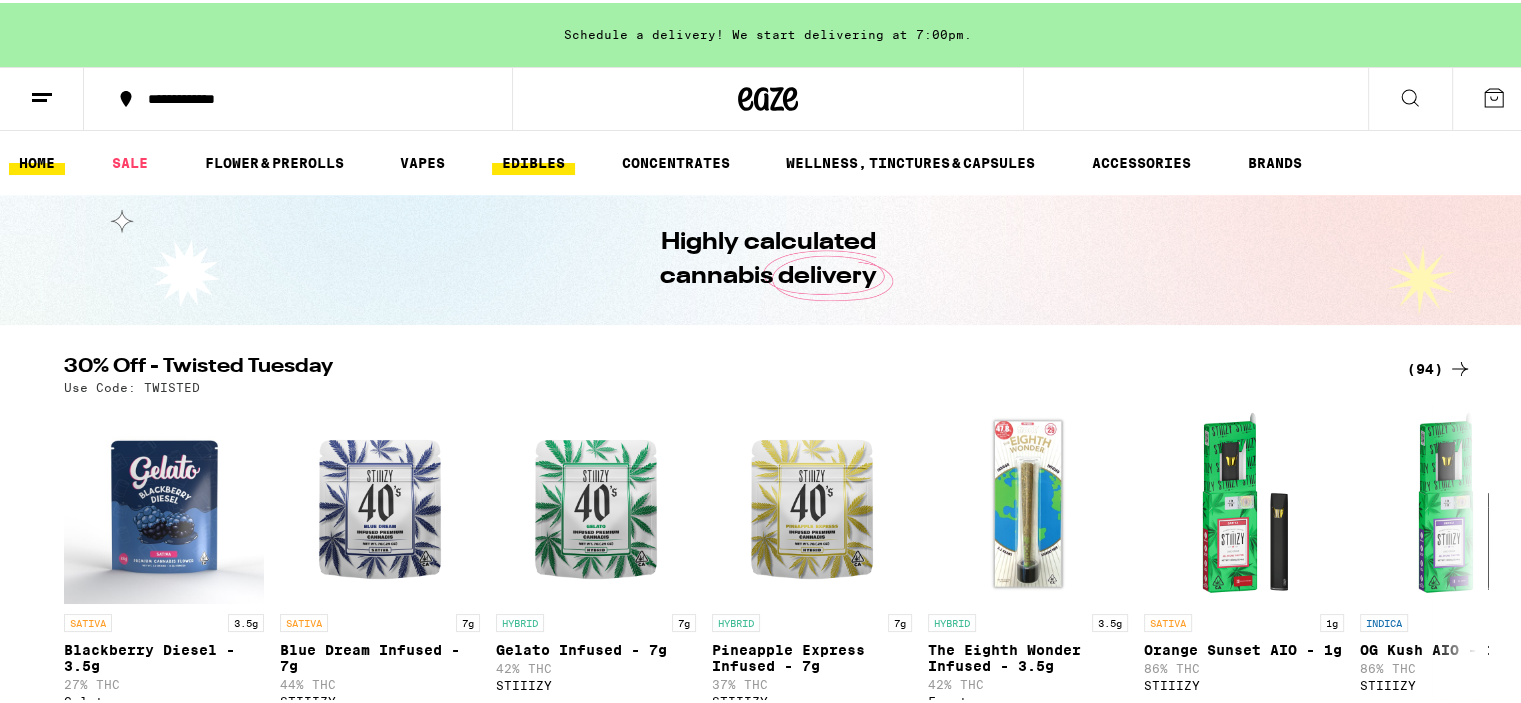 click on "EDIBLES" at bounding box center [533, 160] 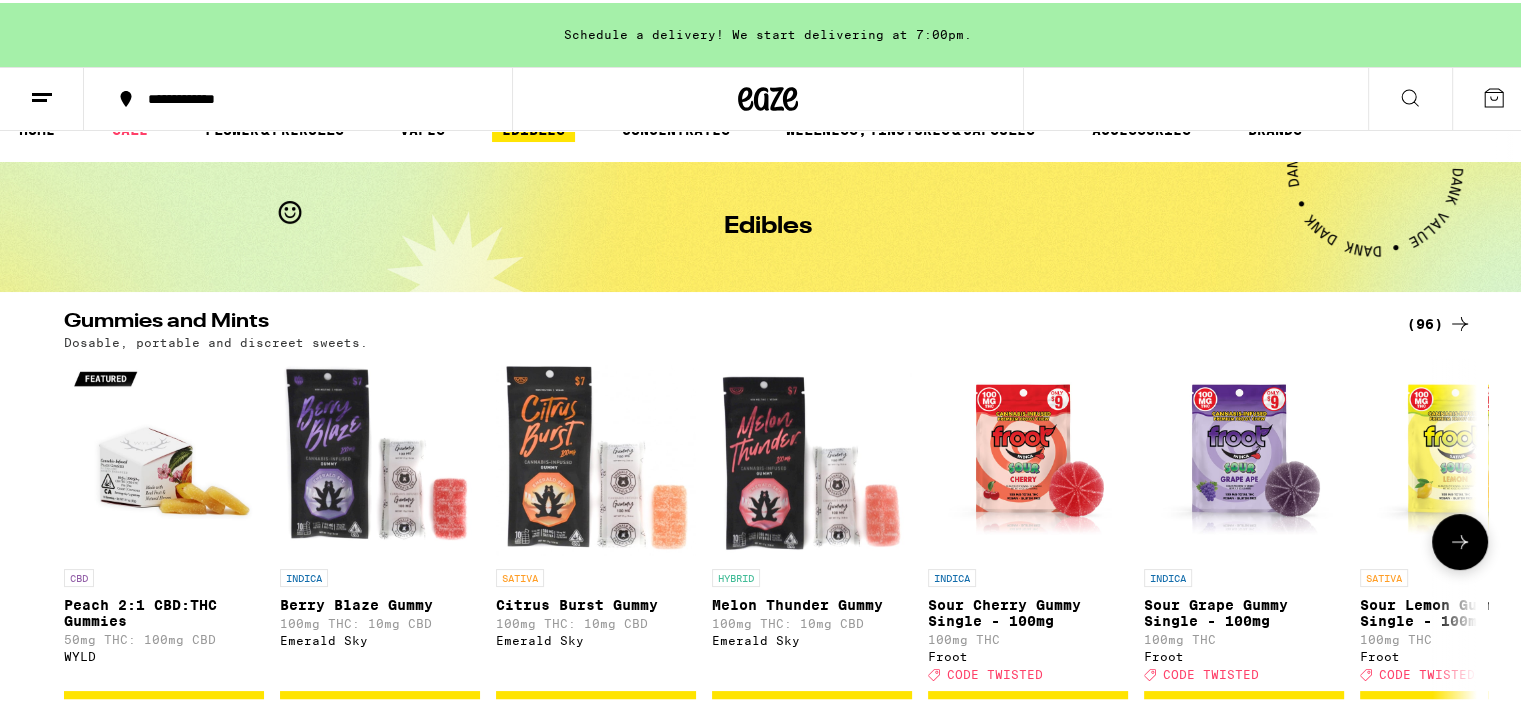 scroll, scrollTop: 0, scrollLeft: 0, axis: both 